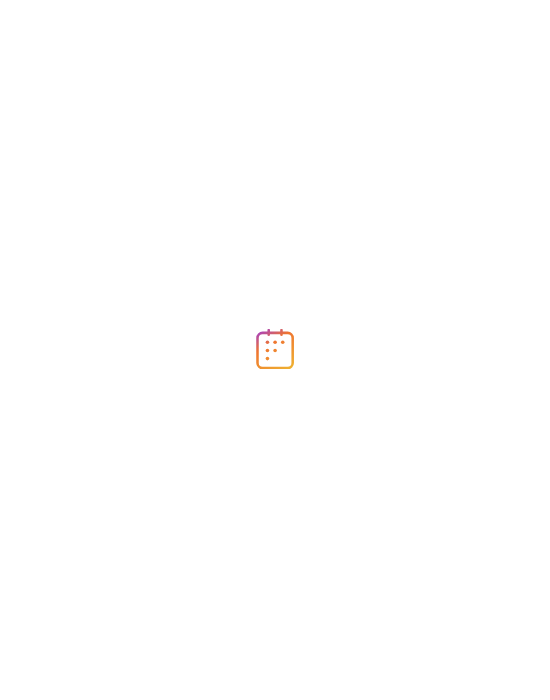 scroll, scrollTop: 0, scrollLeft: 0, axis: both 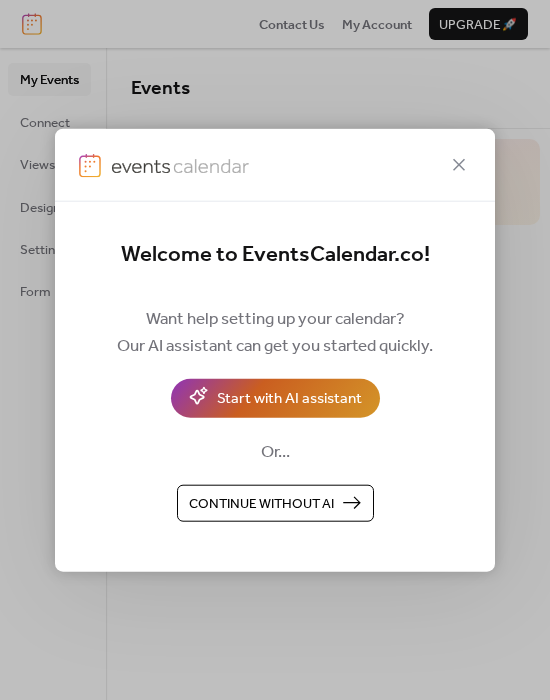 click on "Start with AI assistant" at bounding box center (289, 399) 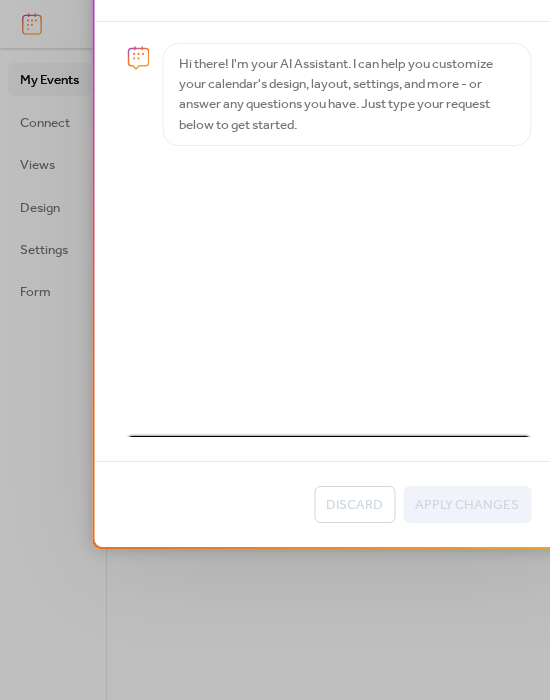 scroll, scrollTop: 34, scrollLeft: 0, axis: vertical 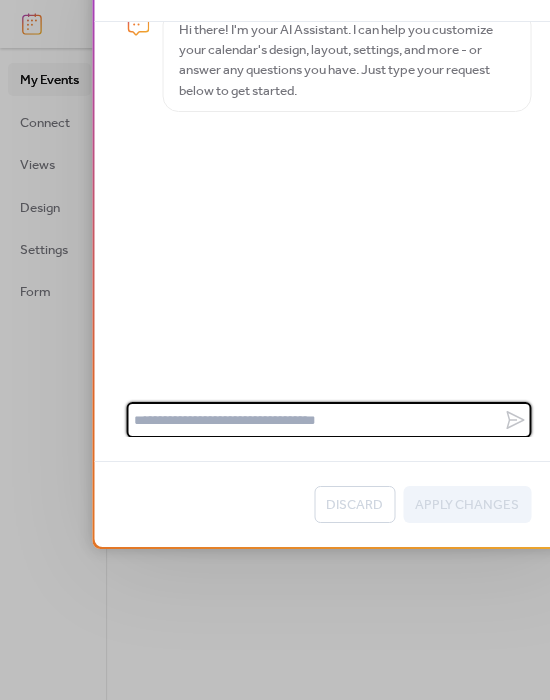 click at bounding box center [314, 420] 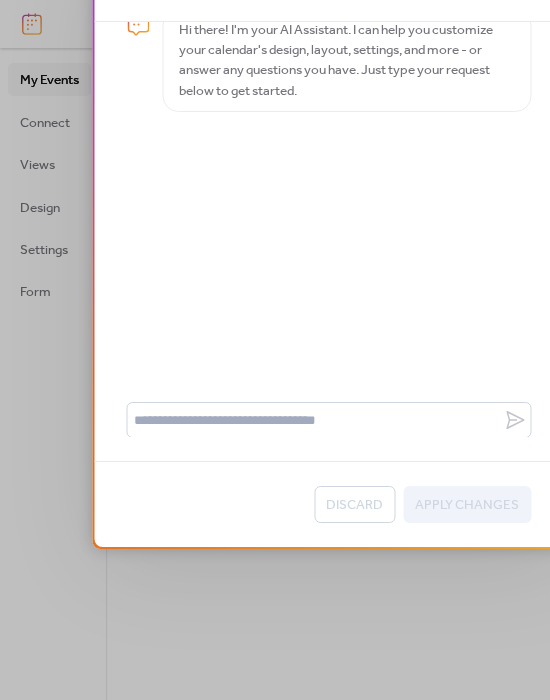click on "Discard Apply Changes" at bounding box center (328, 503) 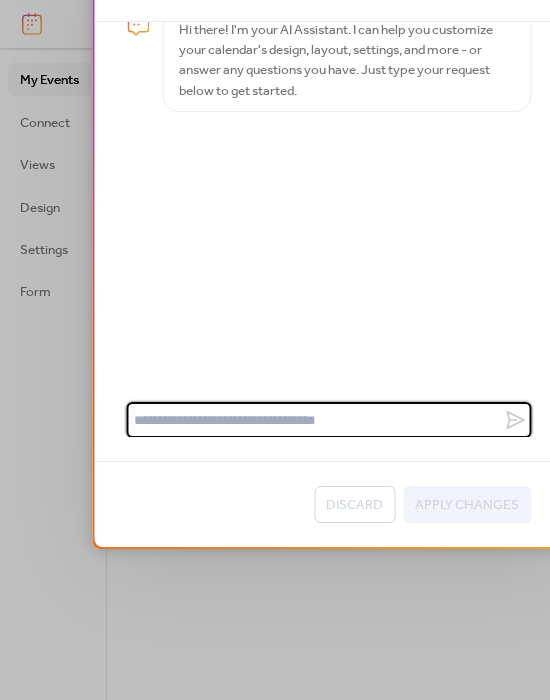 click at bounding box center (314, 420) 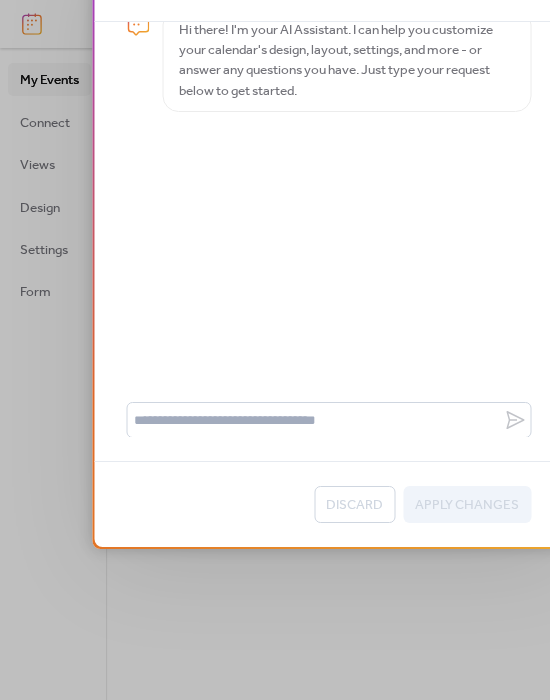 click at bounding box center (328, 449) 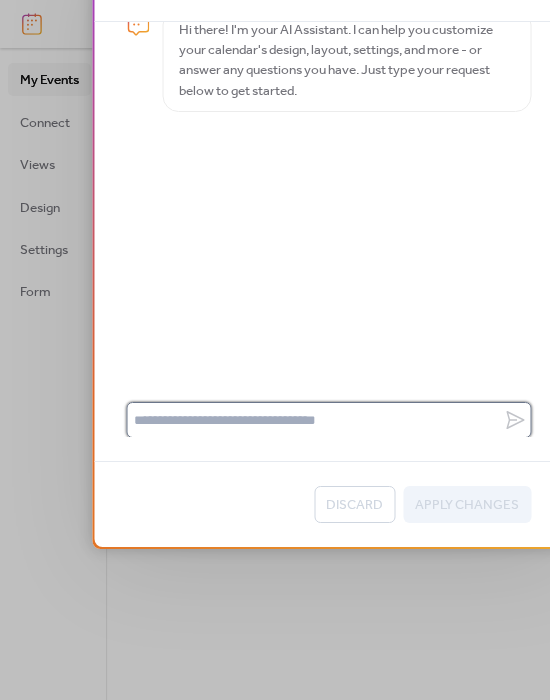 click at bounding box center [314, 420] 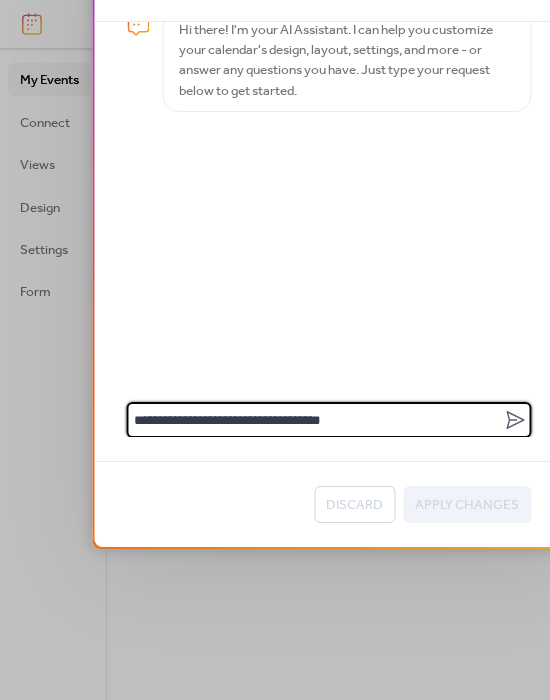 type on "**********" 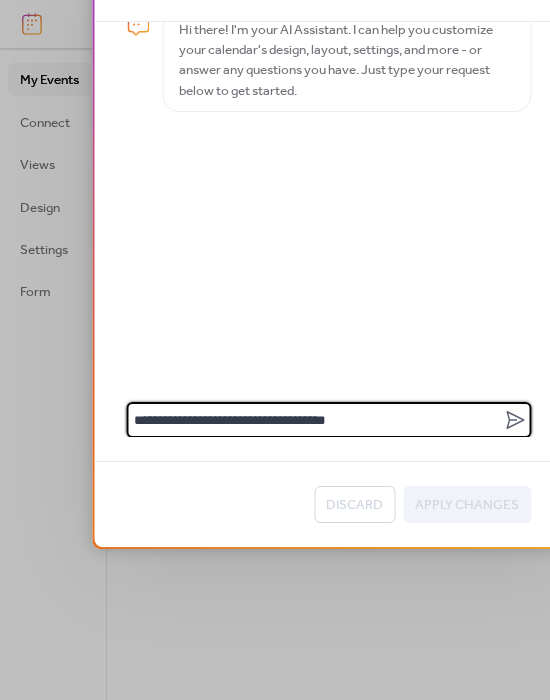 type 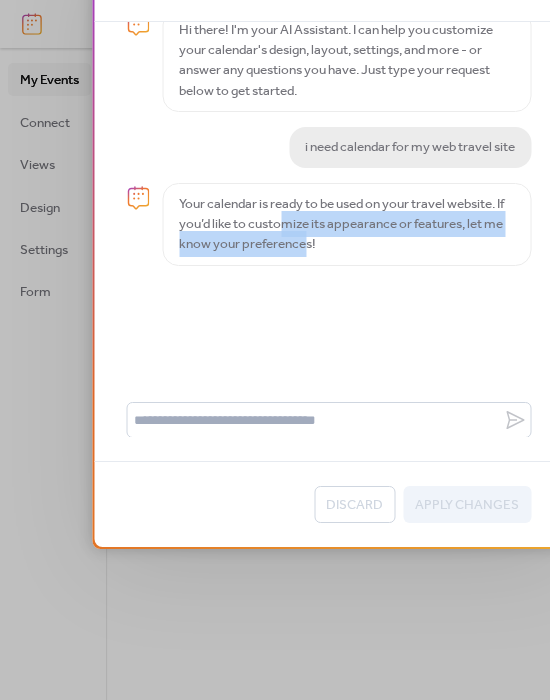 drag, startPoint x: 294, startPoint y: 229, endPoint x: 329, endPoint y: 283, distance: 64.3506 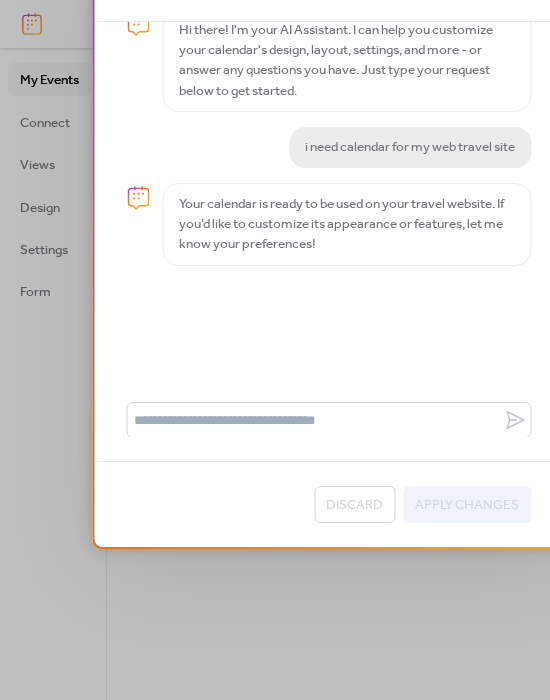 click on "AI Assistant Hi there! I'm your AI Assistant. I can help you customize your calendar's design, layout, settings, and more - or answer any questions you have. Just type your request below to get started.
i need calendar for my web travel site
Your calendar is ready to be used on your travel website. If you’d like to customize its appearance or features, let me know your preferences!
Discard Apply Changes" at bounding box center (275, 350) 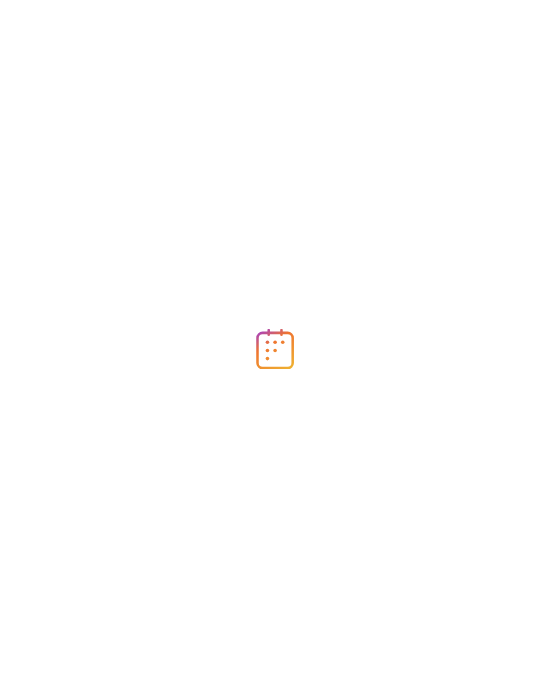 scroll, scrollTop: 0, scrollLeft: 0, axis: both 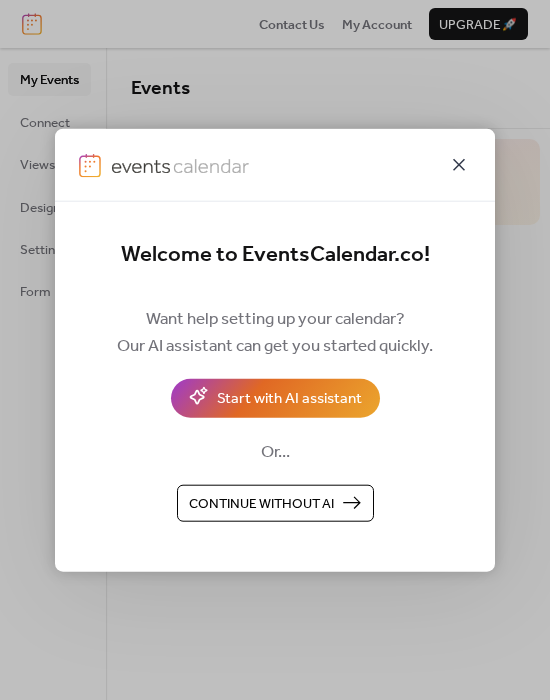 click 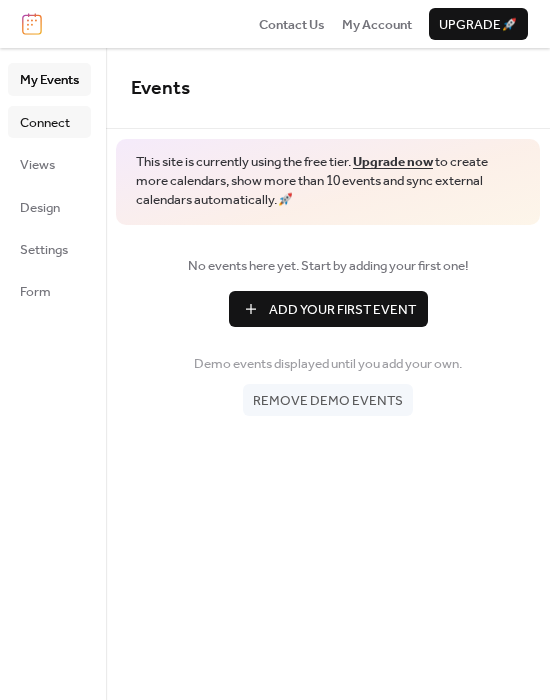 click on "Connect" at bounding box center (45, 123) 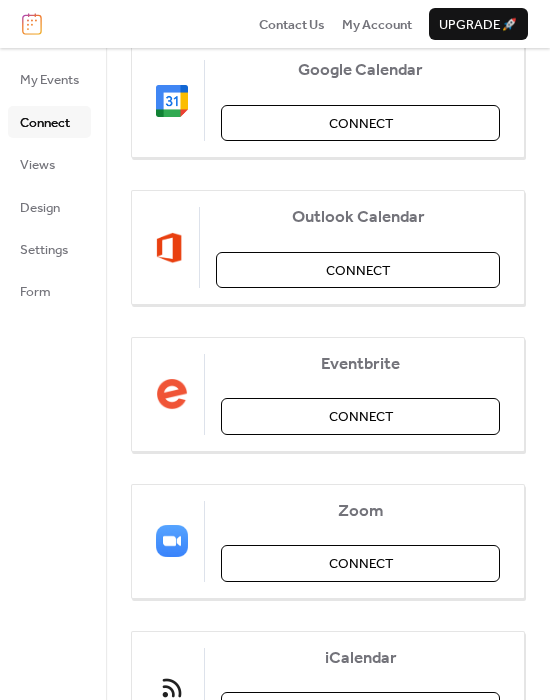 scroll, scrollTop: 0, scrollLeft: 0, axis: both 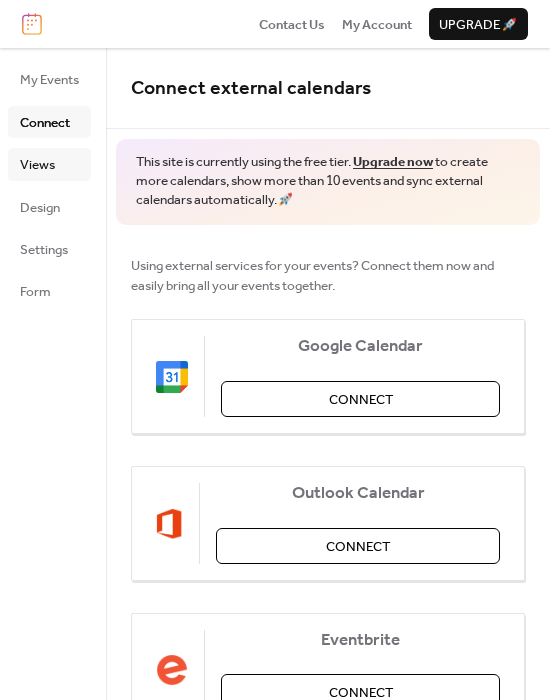 click on "Views" at bounding box center (49, 164) 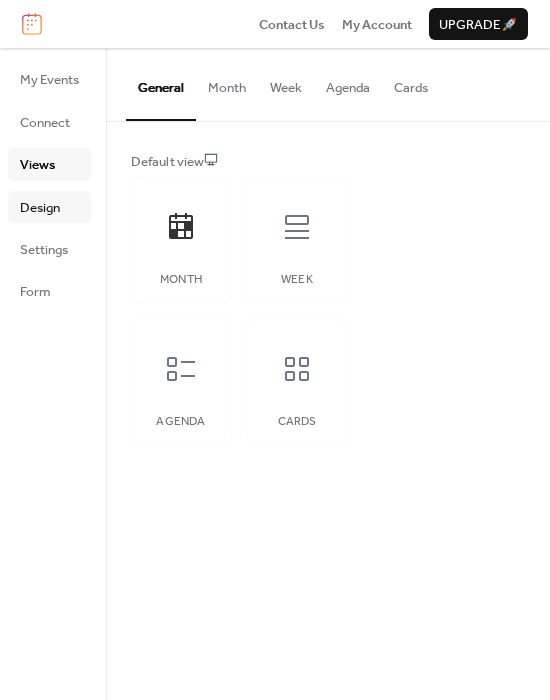 click on "Design" at bounding box center (40, 208) 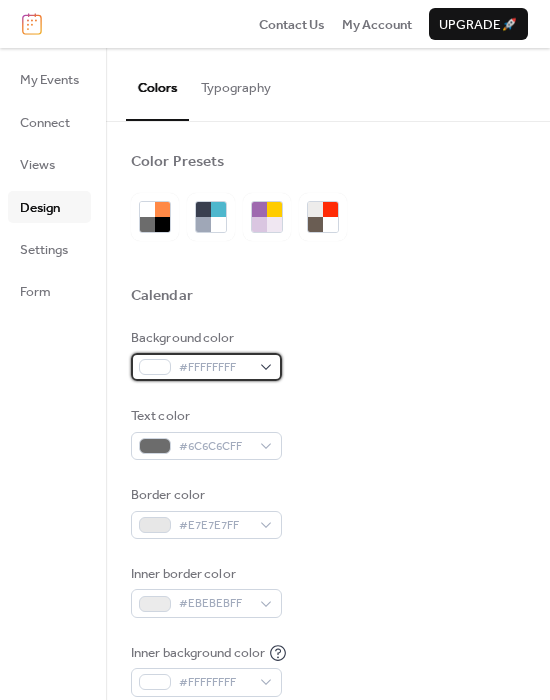 click at bounding box center [155, 367] 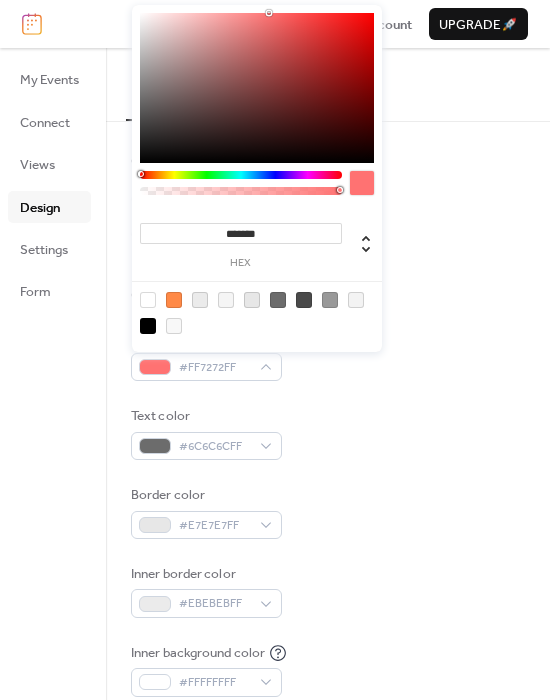type on "*******" 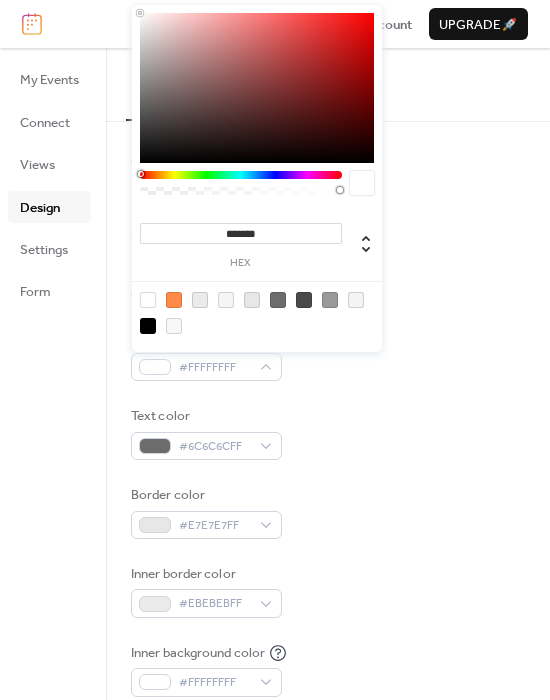 drag, startPoint x: 223, startPoint y: 87, endPoint x: 108, endPoint y: -22, distance: 158.44873 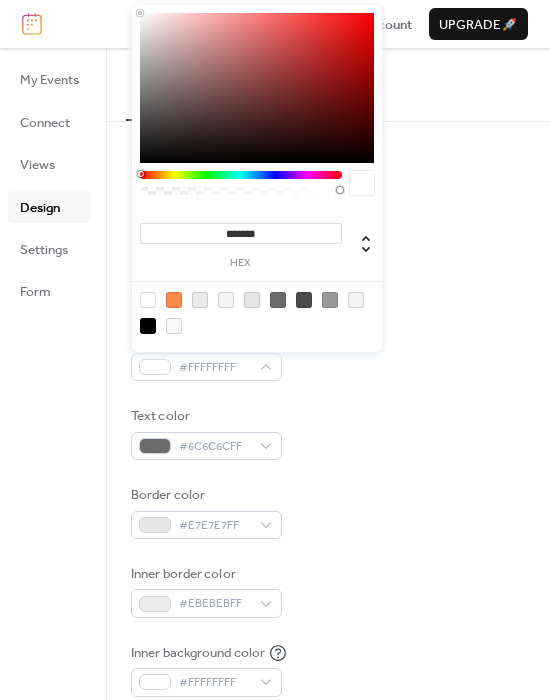 click on "Text color #6C6C6CFF" at bounding box center (328, 433) 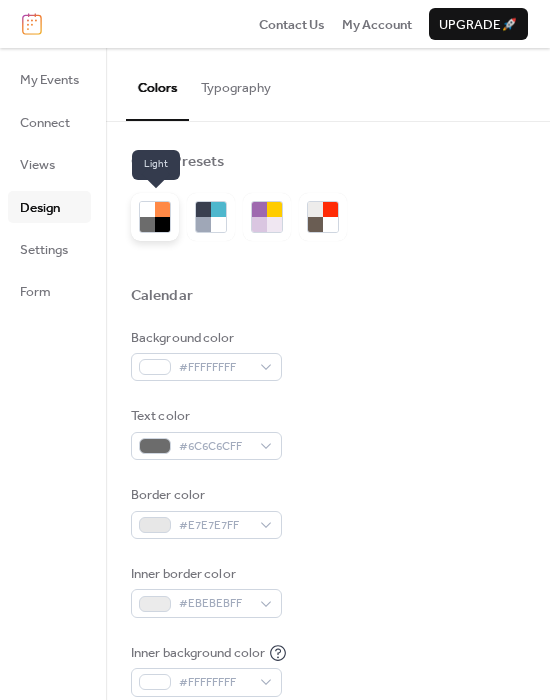 click at bounding box center (147, 209) 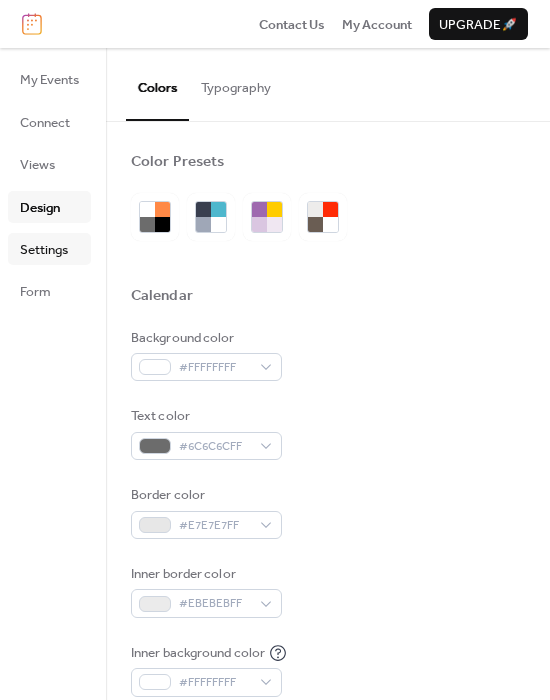 click on "Settings" at bounding box center (49, 249) 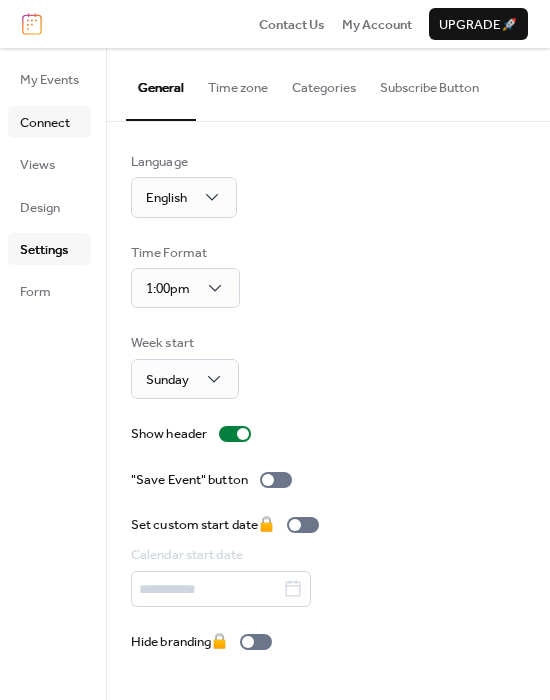 click on "Connect" at bounding box center (49, 122) 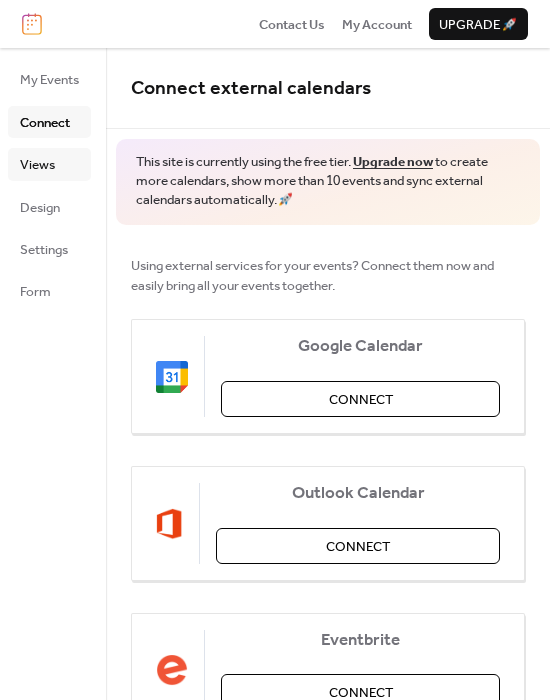 click on "Views" at bounding box center (37, 165) 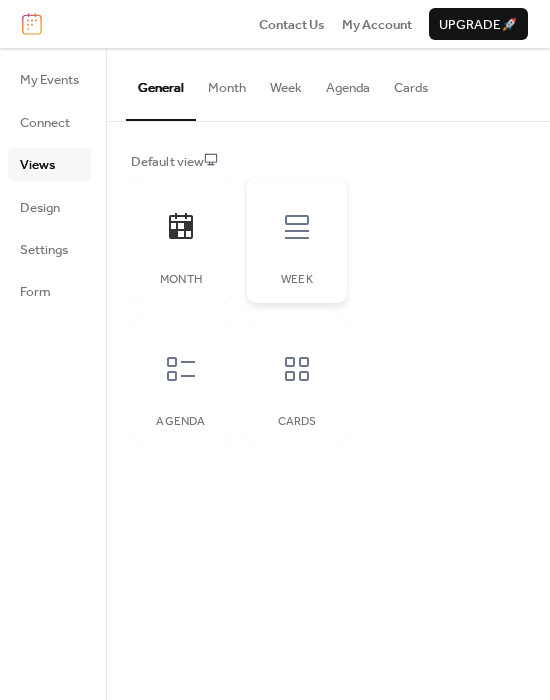 click at bounding box center (297, 227) 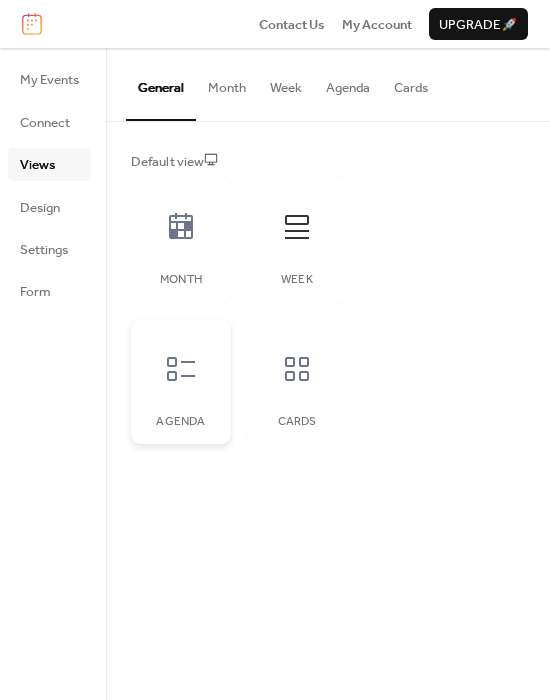 click on "Agenda" at bounding box center (181, 382) 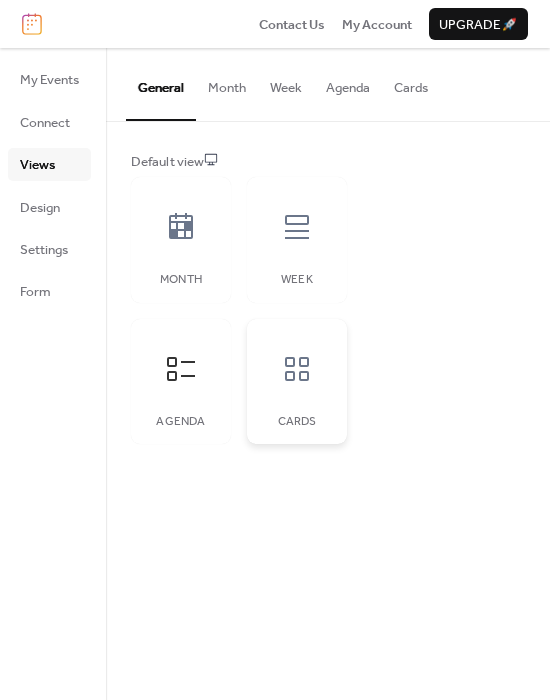 click at bounding box center (297, 369) 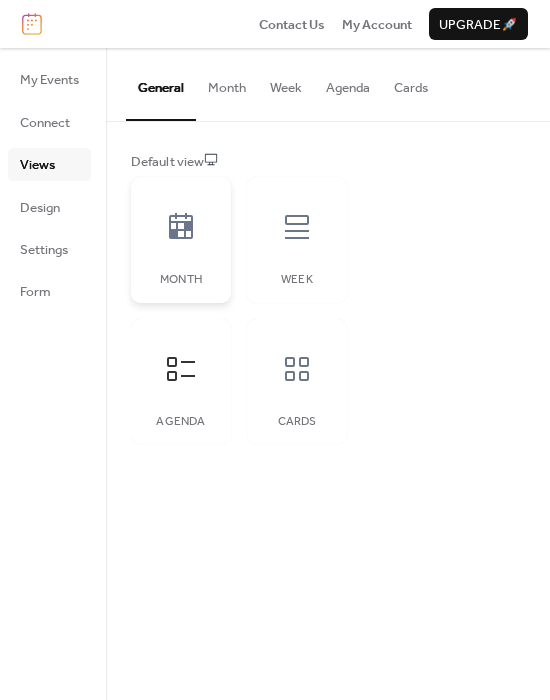 click on "Month" at bounding box center (181, 240) 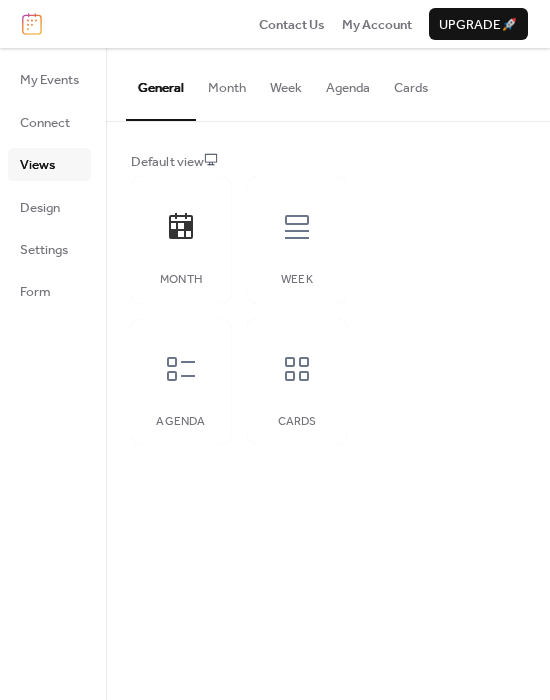 click on "Month" at bounding box center [227, 83] 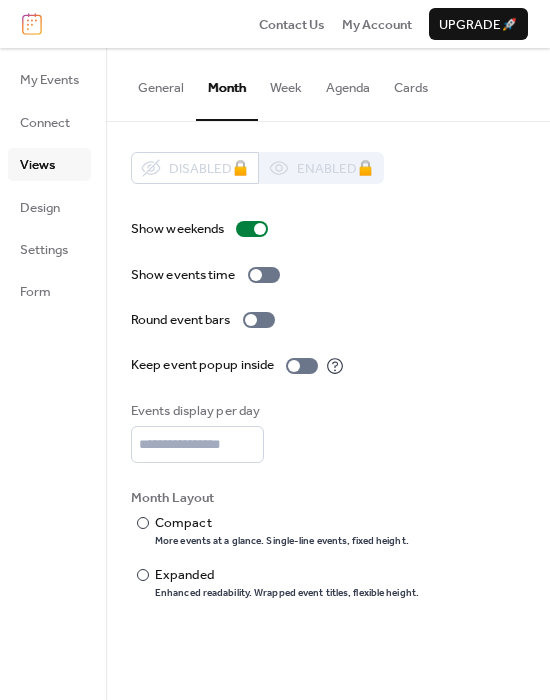click on "Week" at bounding box center (286, 83) 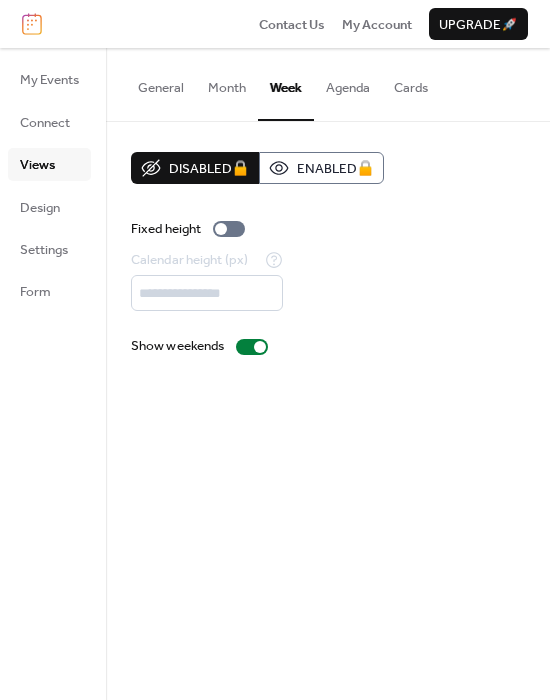 click on "Agenda" at bounding box center (348, 83) 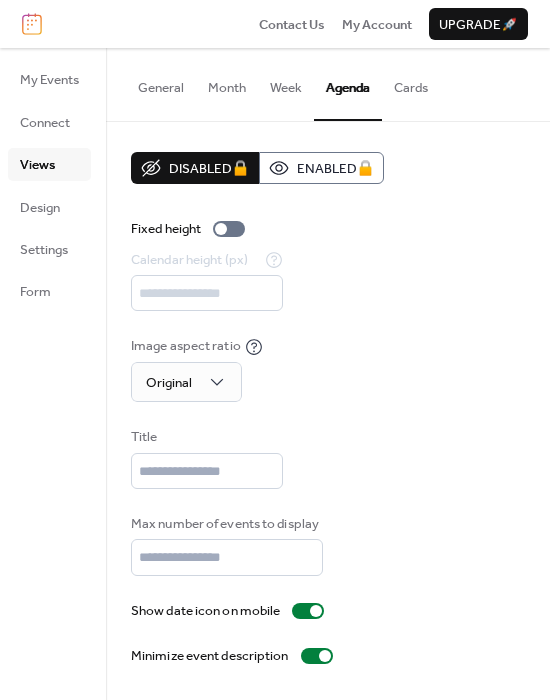 click on "Cards" at bounding box center [411, 83] 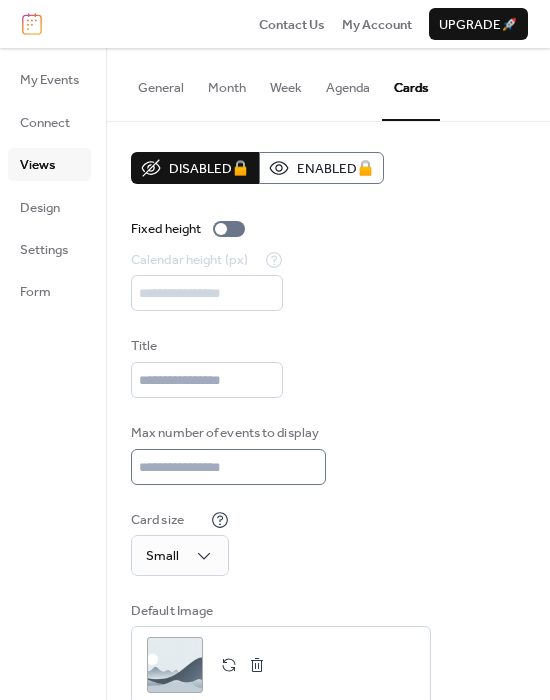 scroll, scrollTop: 2, scrollLeft: 0, axis: vertical 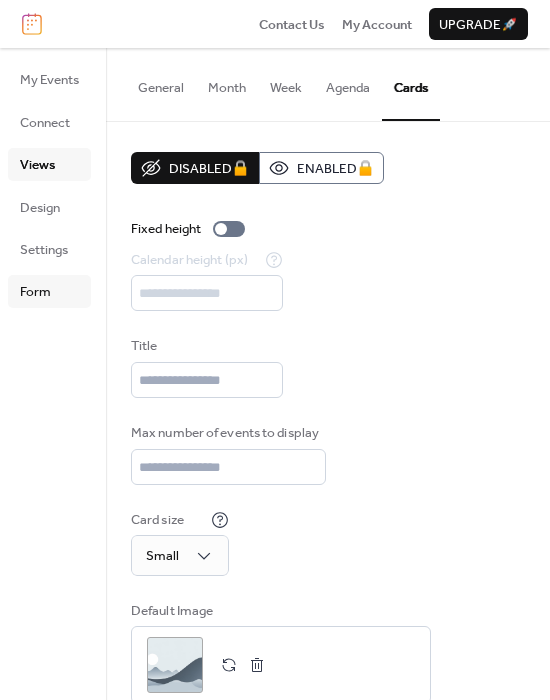 click on "Form" at bounding box center [49, 291] 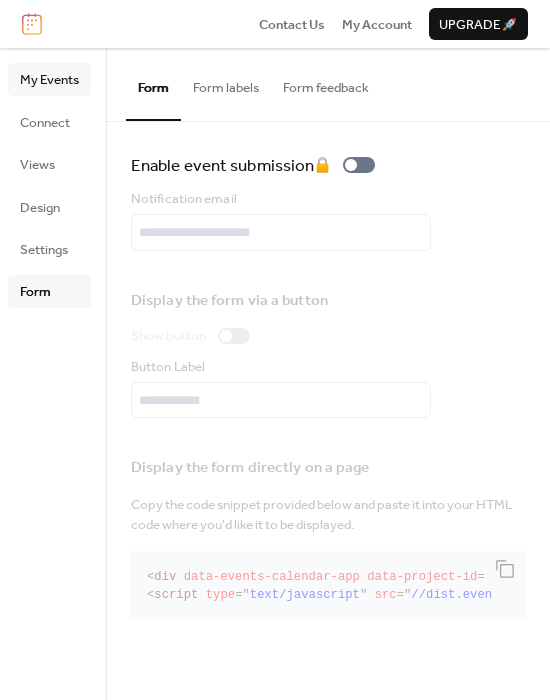 click on "My Events" at bounding box center (49, 80) 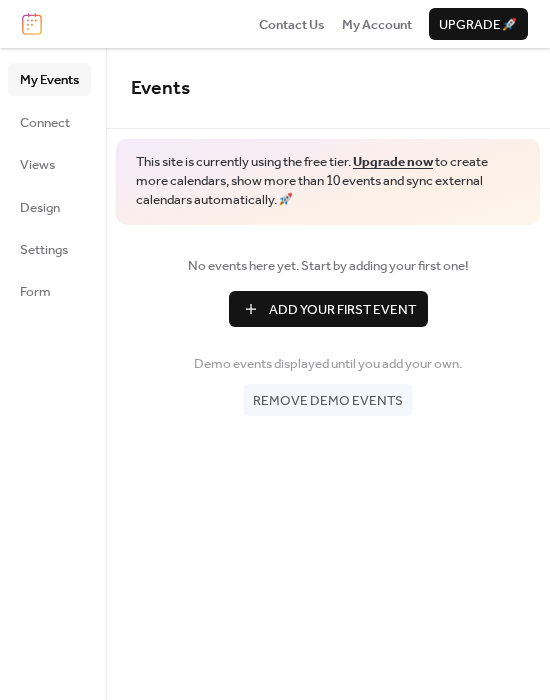 click on "Add Your First Event" at bounding box center (342, 310) 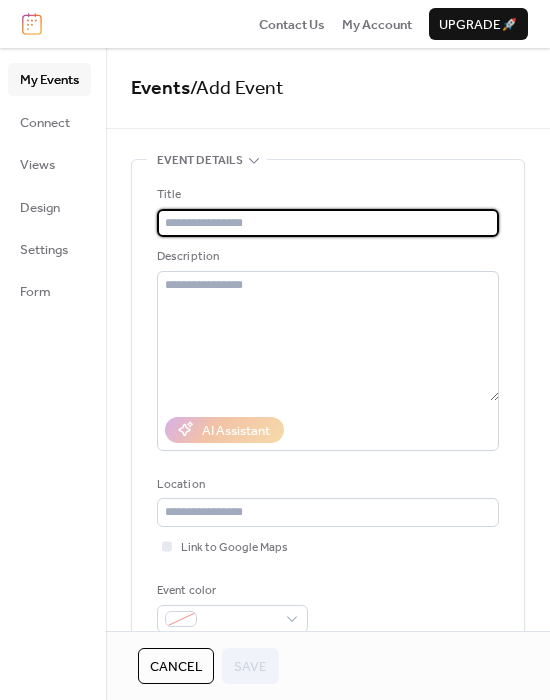 click on "Upgrade  🚀" at bounding box center [478, 25] 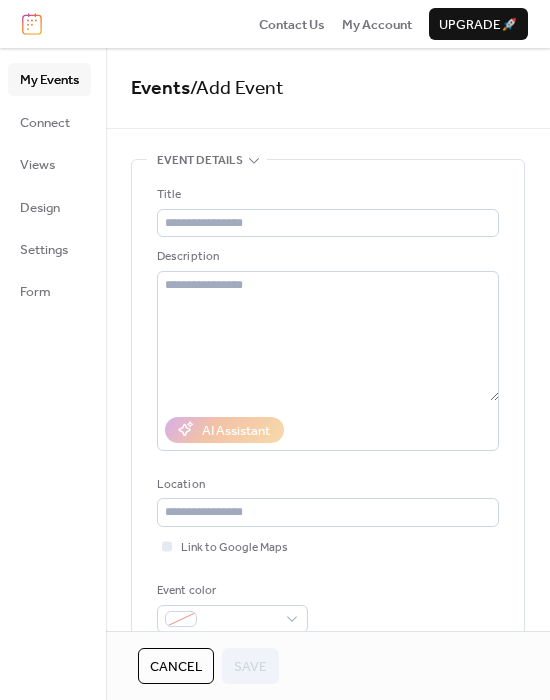 click at bounding box center [32, 24] 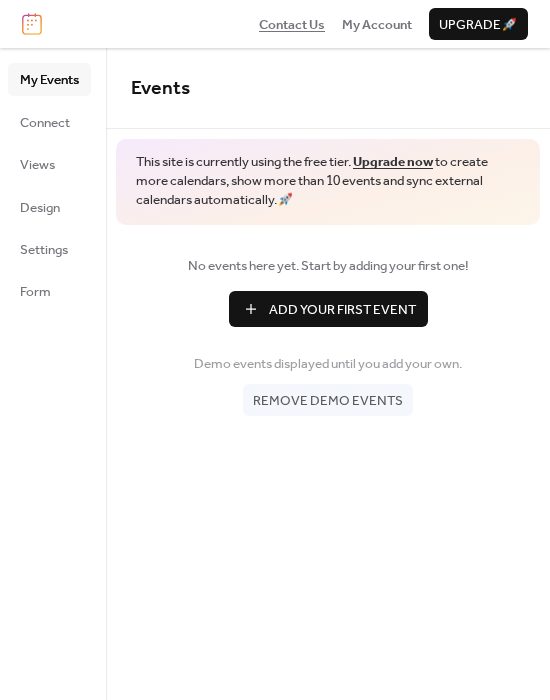 click on "Contact Us" at bounding box center (292, 25) 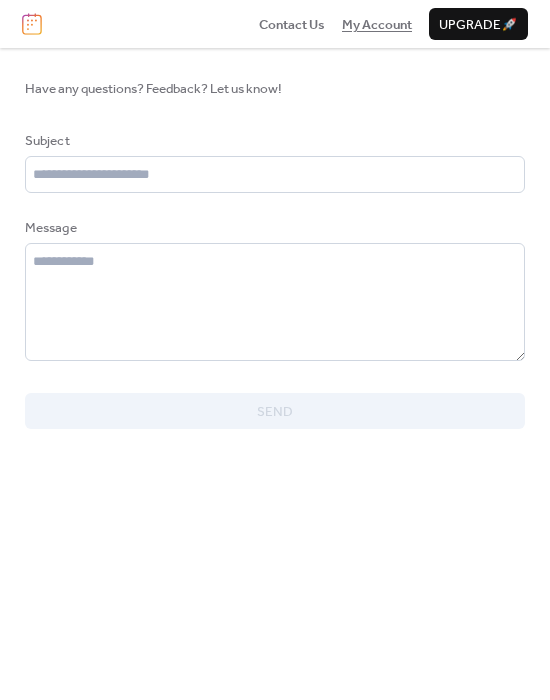click on "My Account" at bounding box center [377, 25] 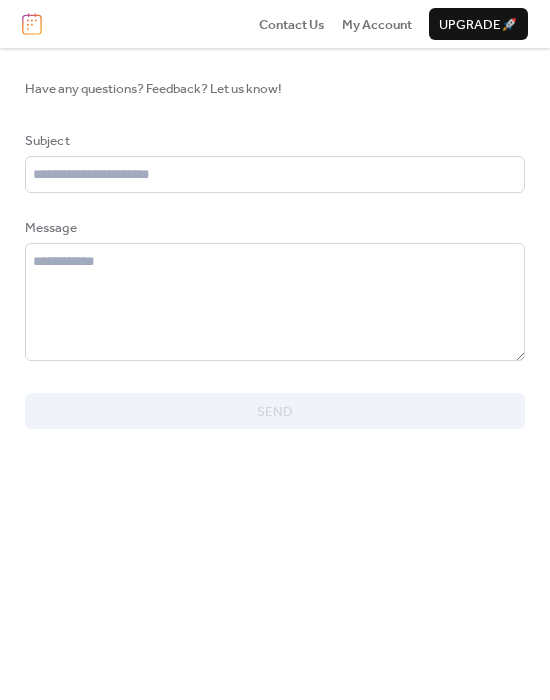 click at bounding box center (32, 24) 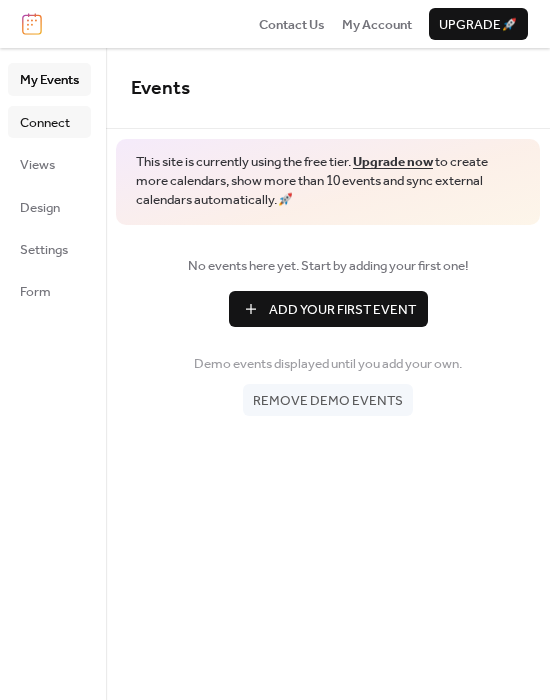 click on "Connect" at bounding box center [45, 123] 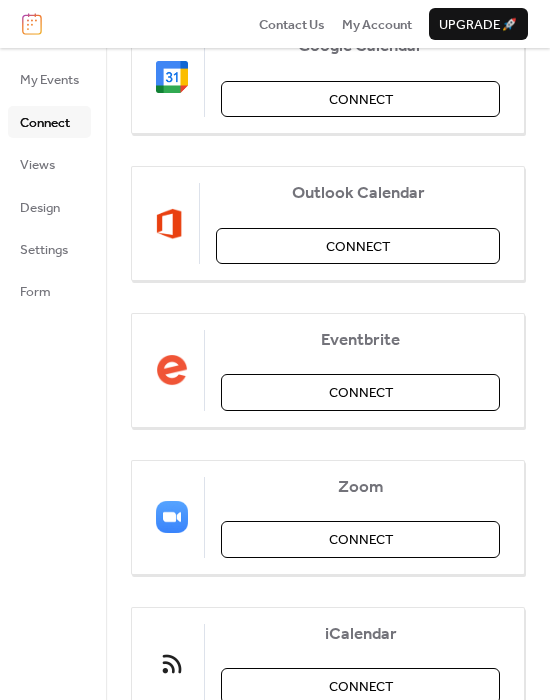 scroll, scrollTop: 378, scrollLeft: 0, axis: vertical 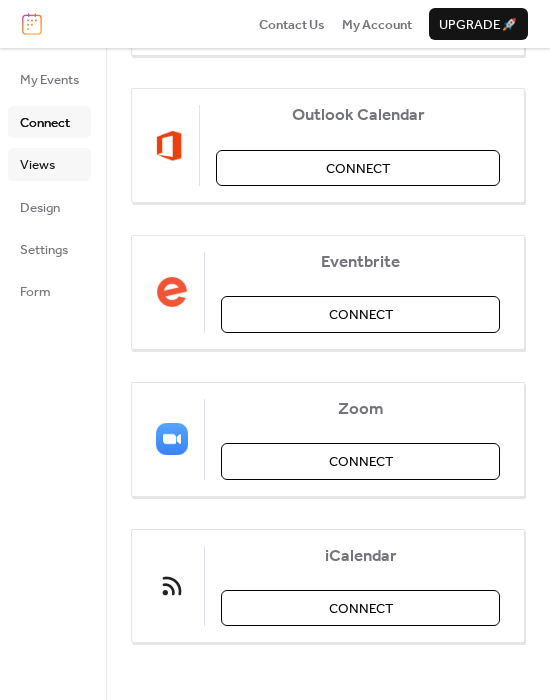 click on "Views" at bounding box center (37, 165) 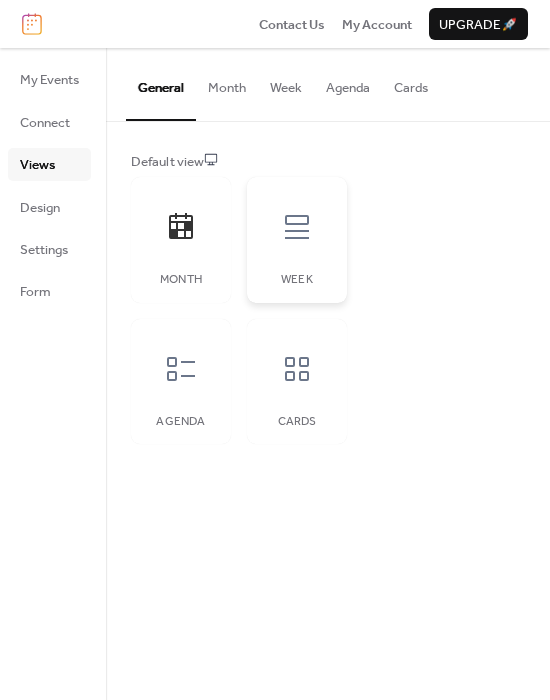 click on "Week" at bounding box center (297, 240) 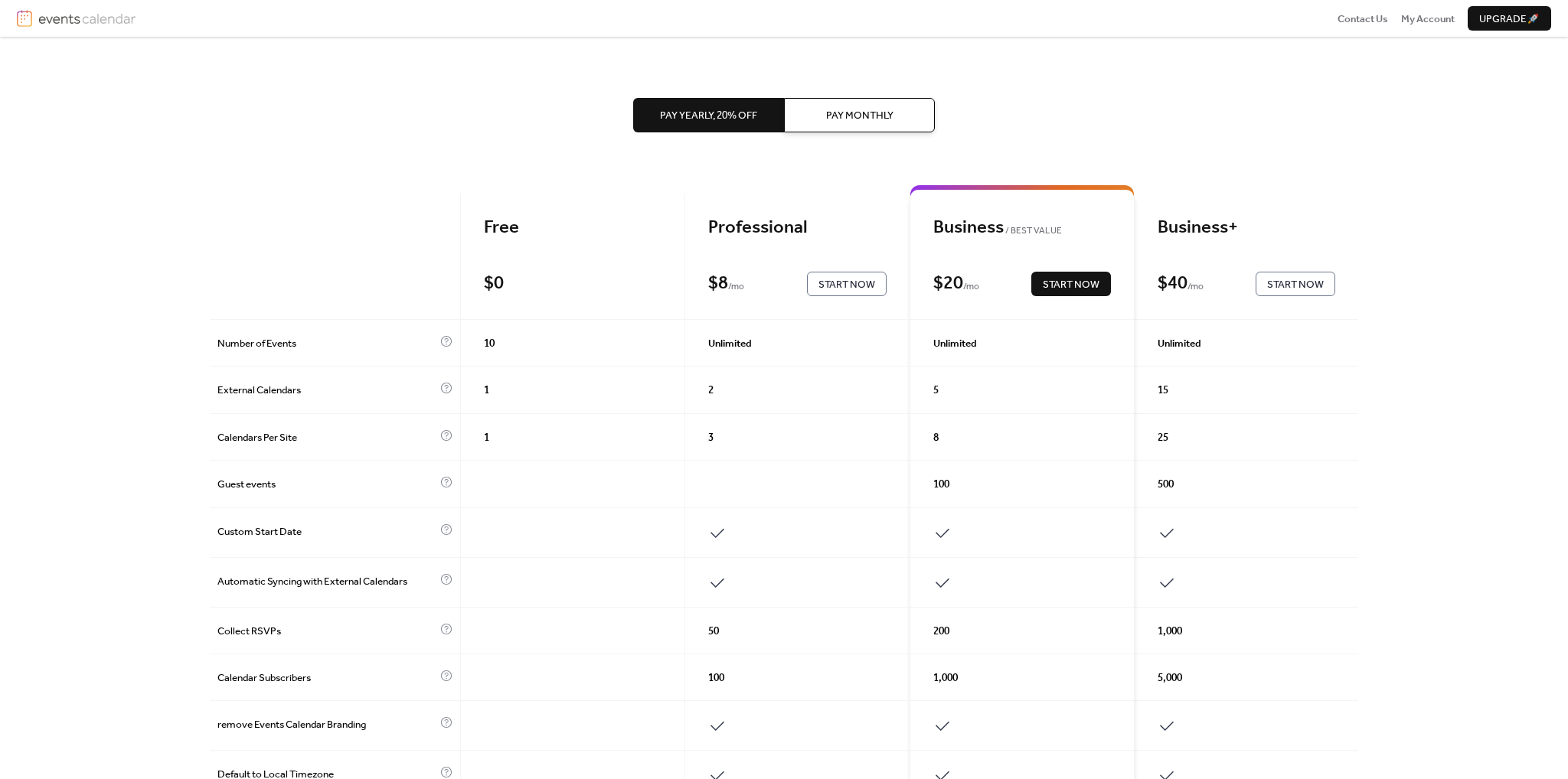 scroll, scrollTop: 0, scrollLeft: 0, axis: both 